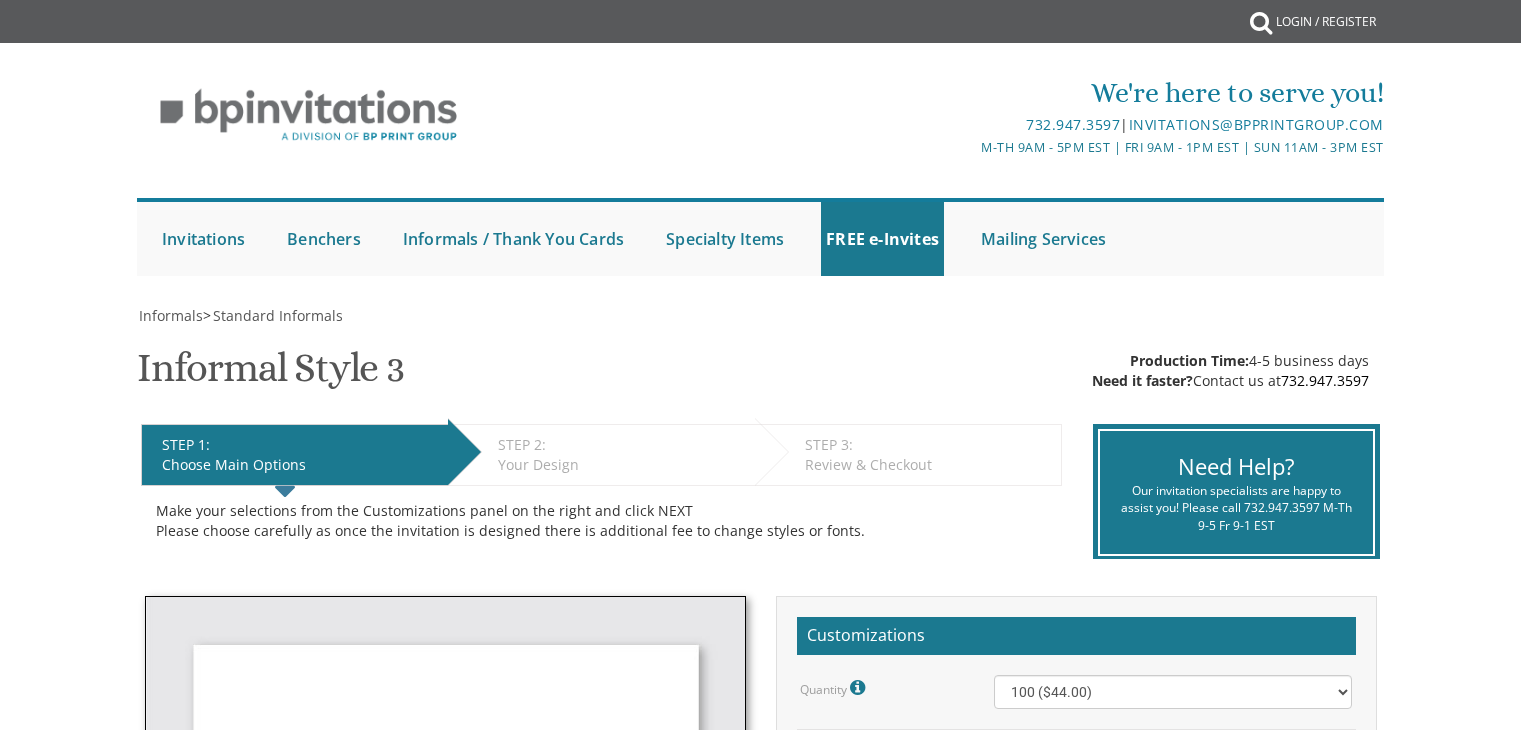 scroll, scrollTop: 340, scrollLeft: 0, axis: vertical 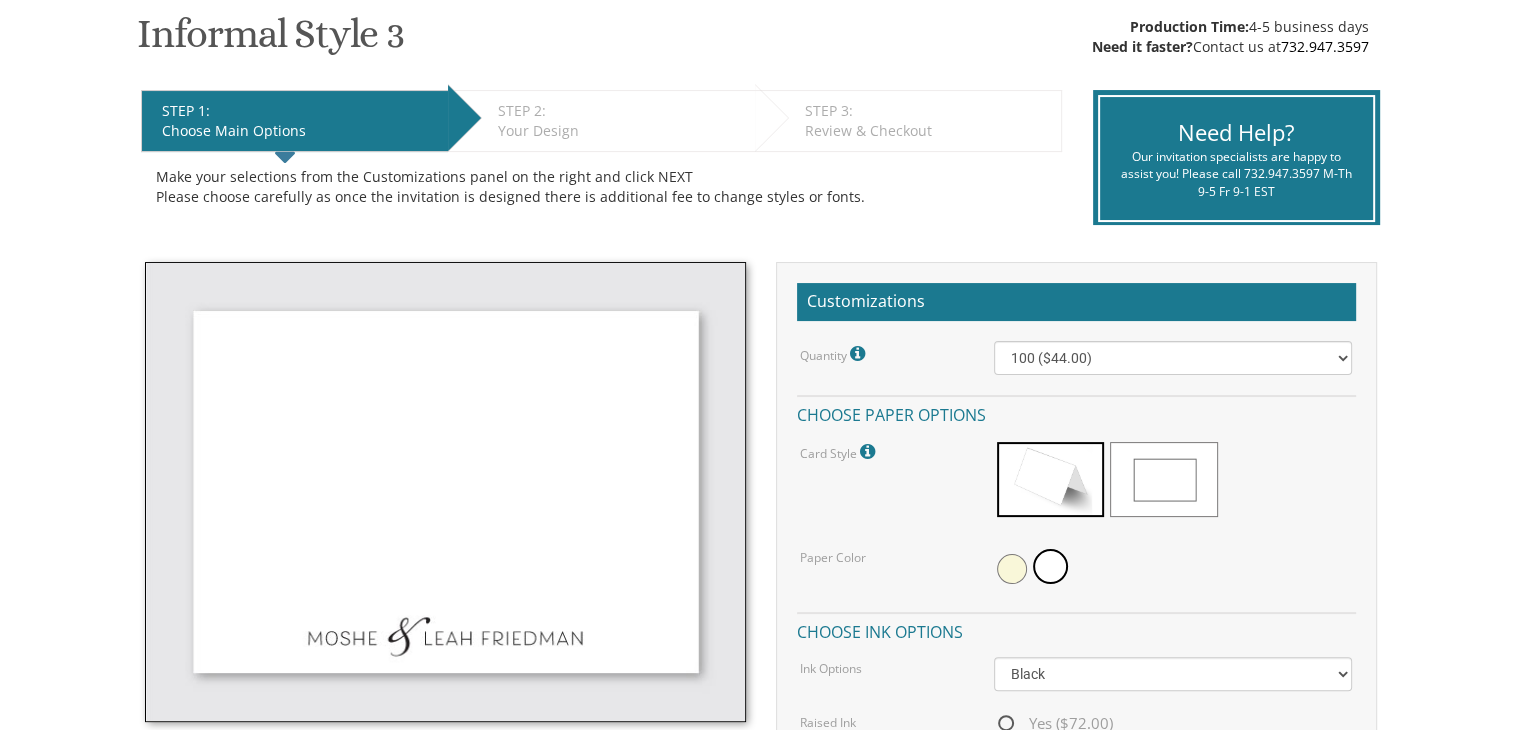 drag, startPoint x: 147, startPoint y: 0, endPoint x: 564, endPoint y: 18, distance: 417.3883 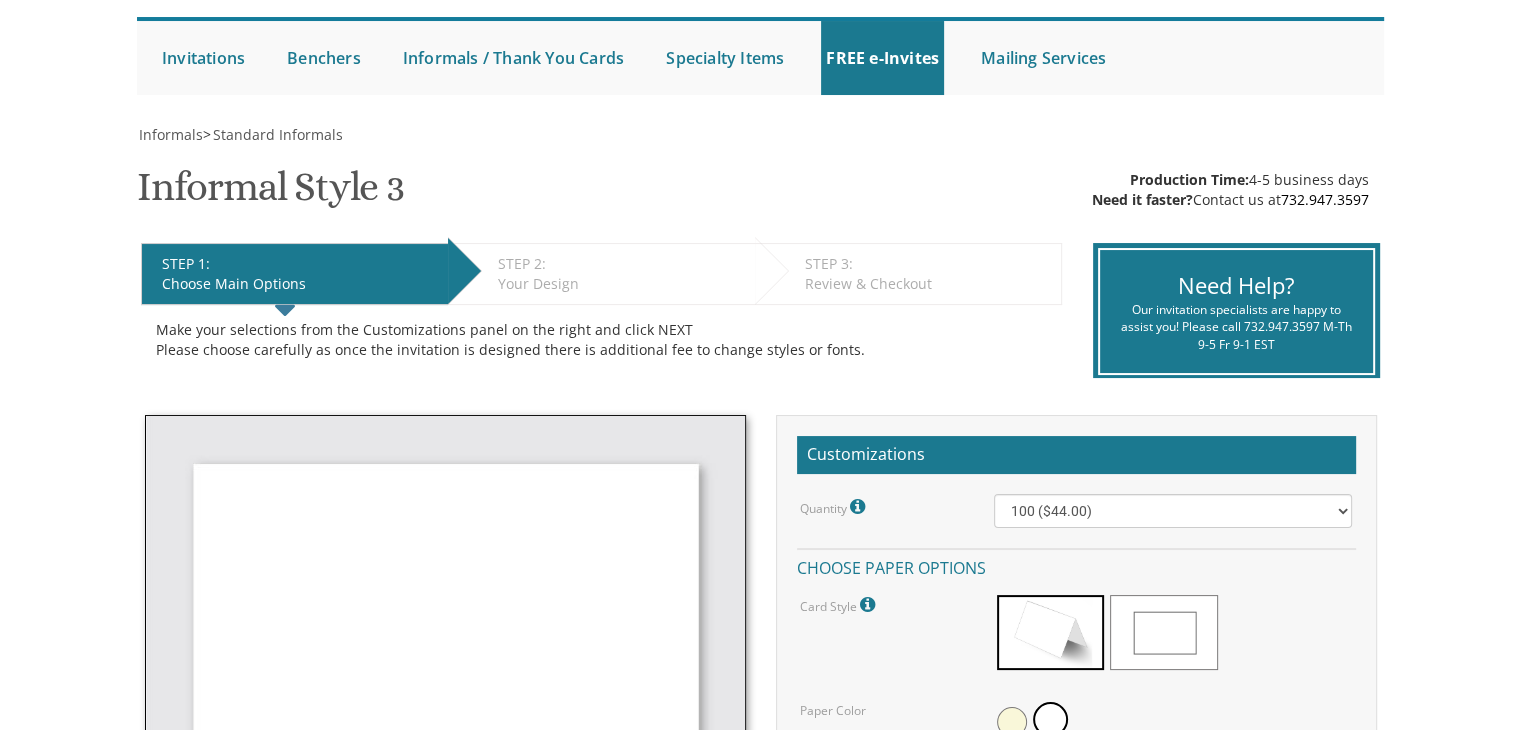 scroll, scrollTop: 296, scrollLeft: 0, axis: vertical 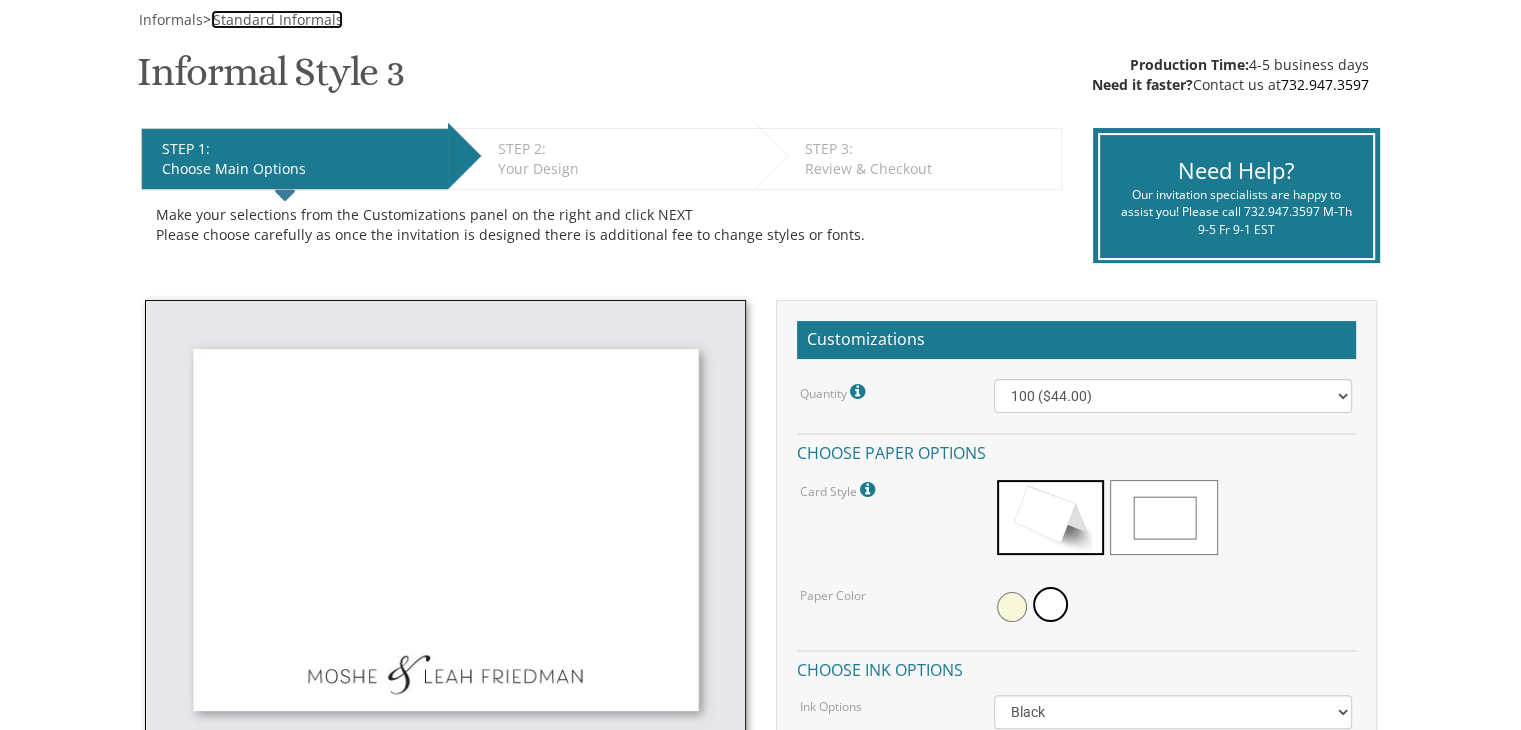 click on "Standard Informals" at bounding box center (278, 19) 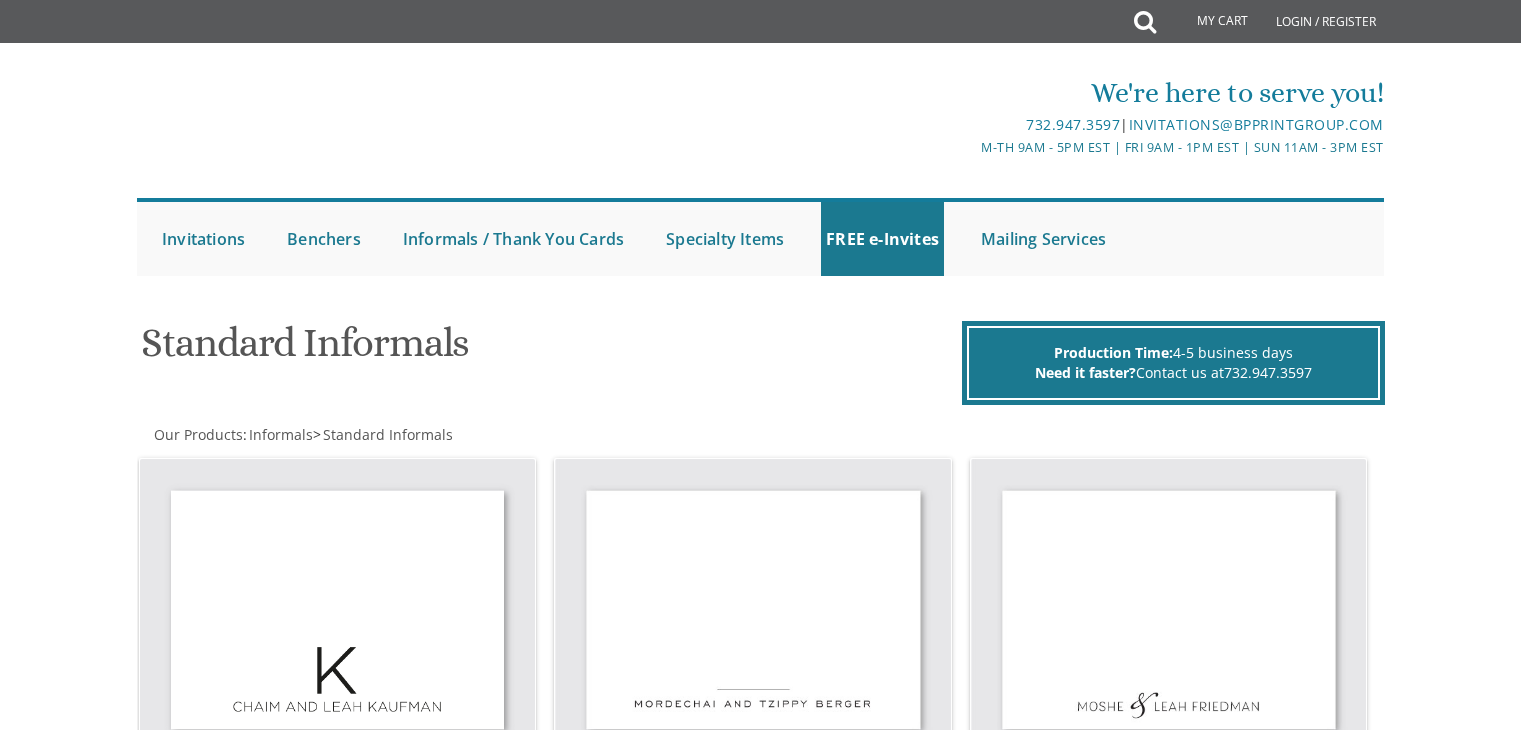 scroll, scrollTop: 0, scrollLeft: 0, axis: both 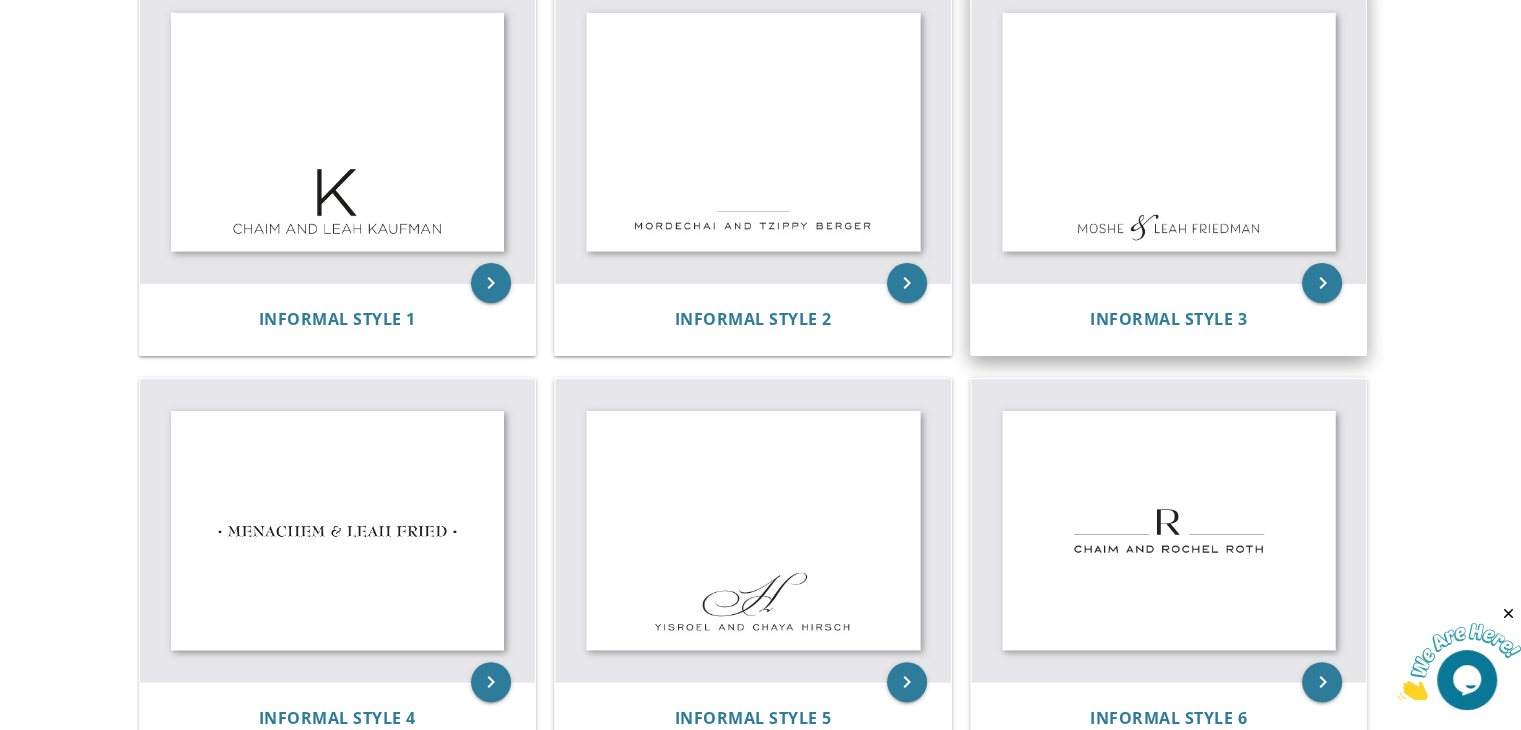 click on "Informal Style 3" at bounding box center (1169, 319) 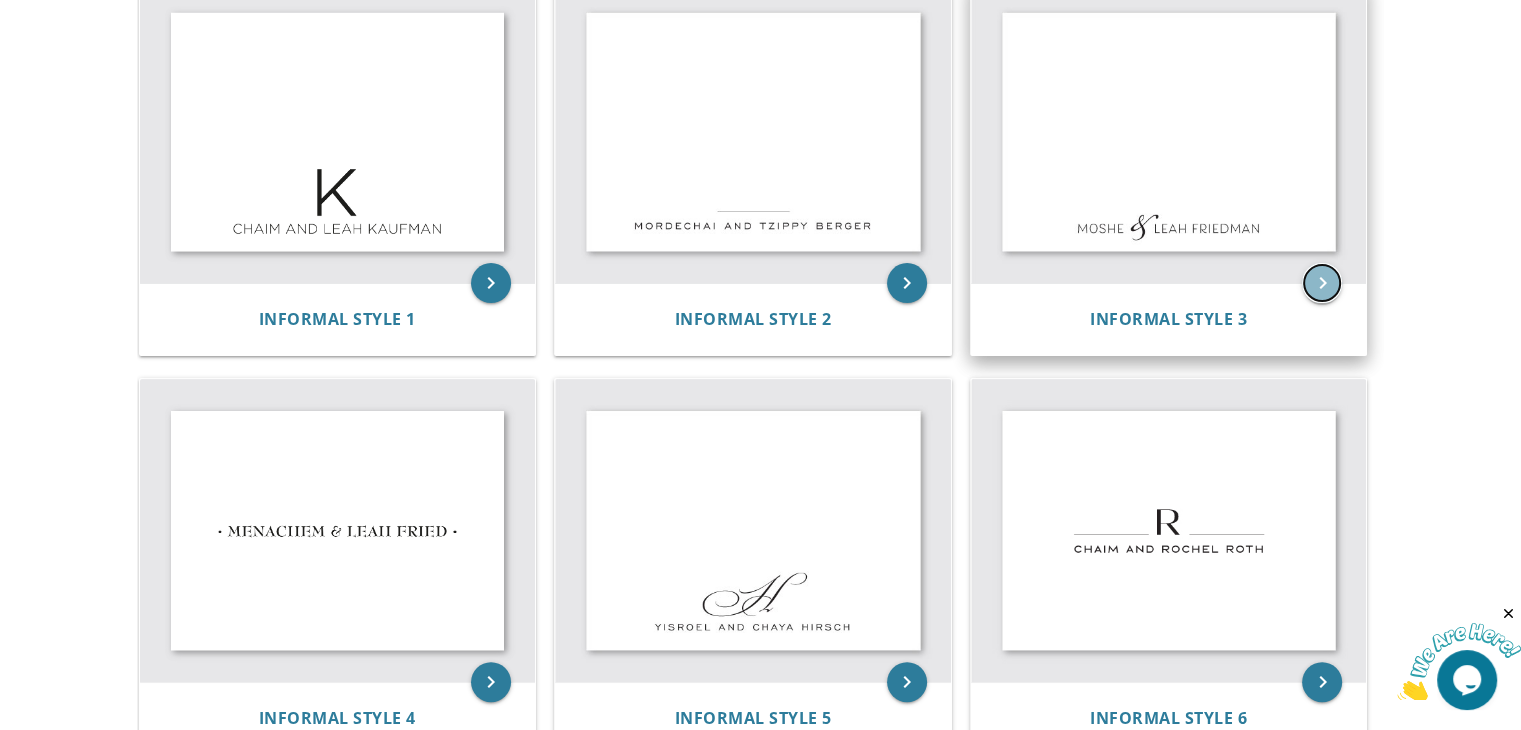 click on "keyboard_arrow_right" at bounding box center (1322, 283) 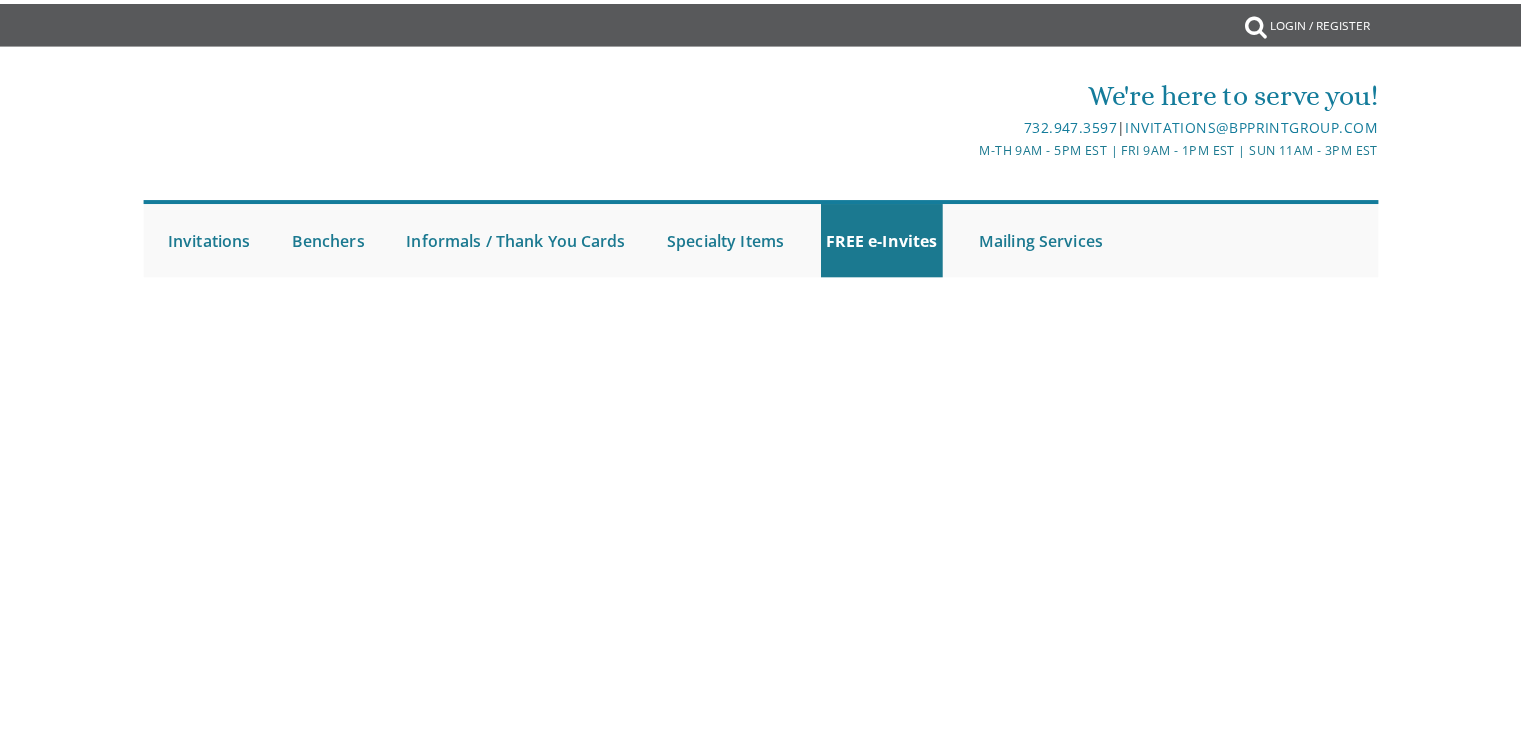 scroll, scrollTop: 0, scrollLeft: 0, axis: both 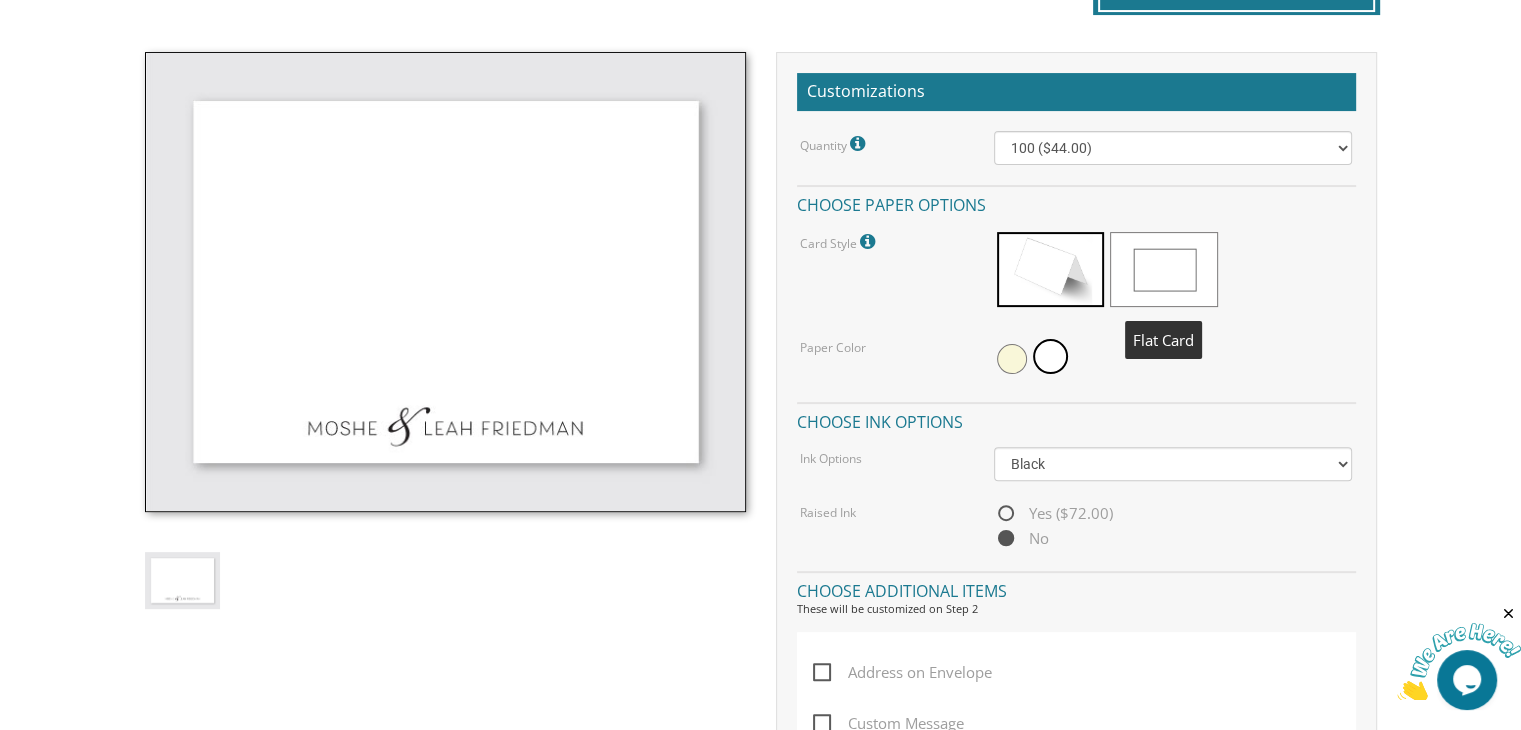 click at bounding box center [1163, 269] 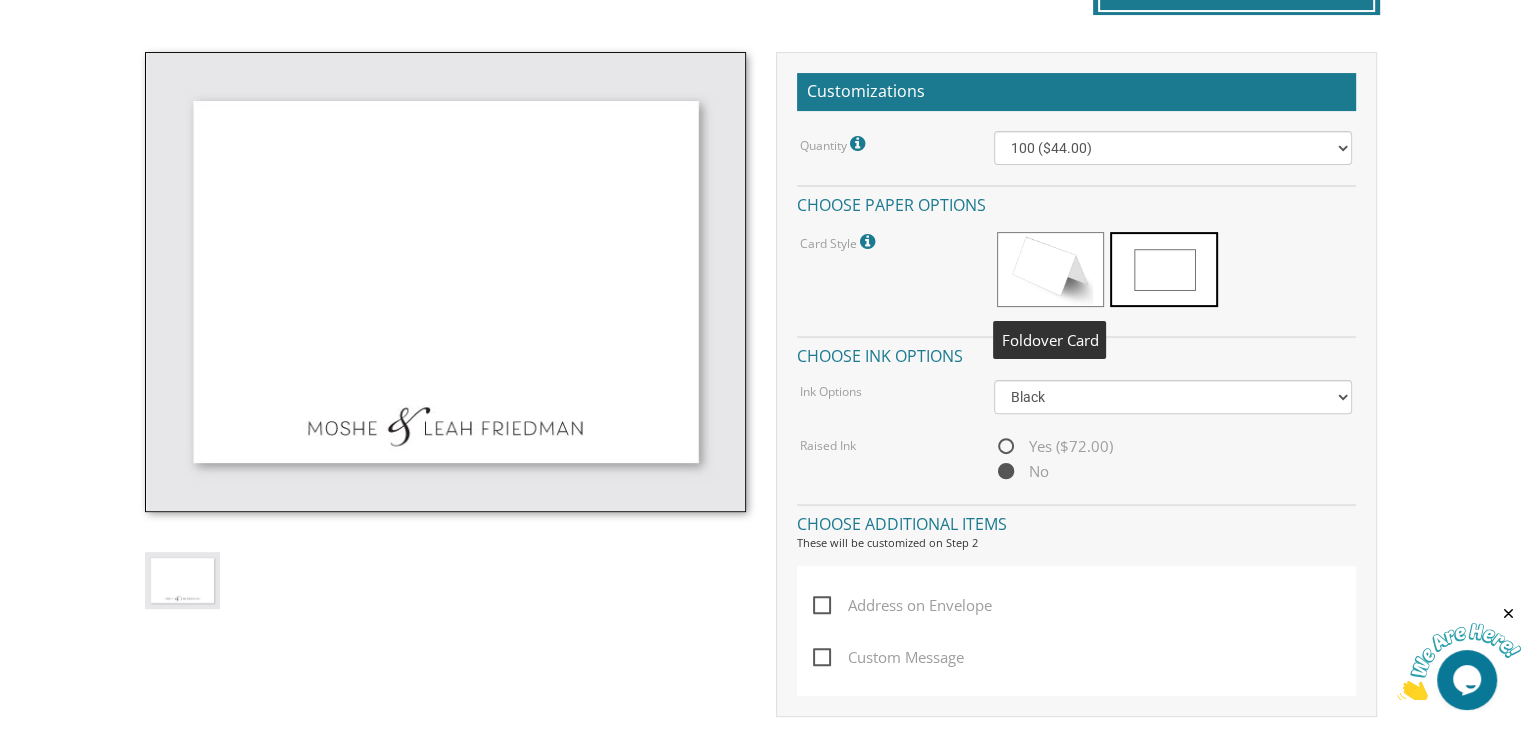 click at bounding box center [1050, 269] 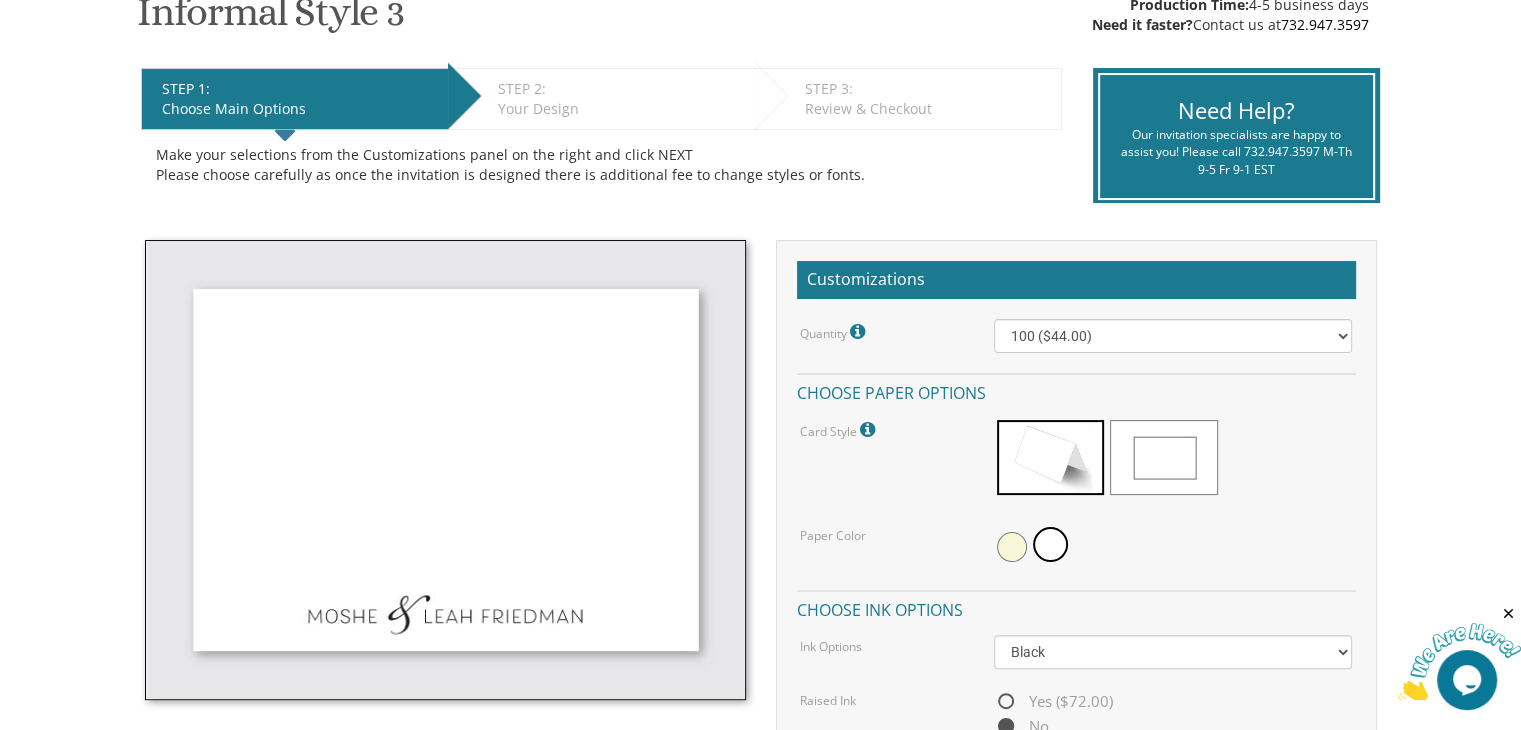 scroll, scrollTop: 328, scrollLeft: 0, axis: vertical 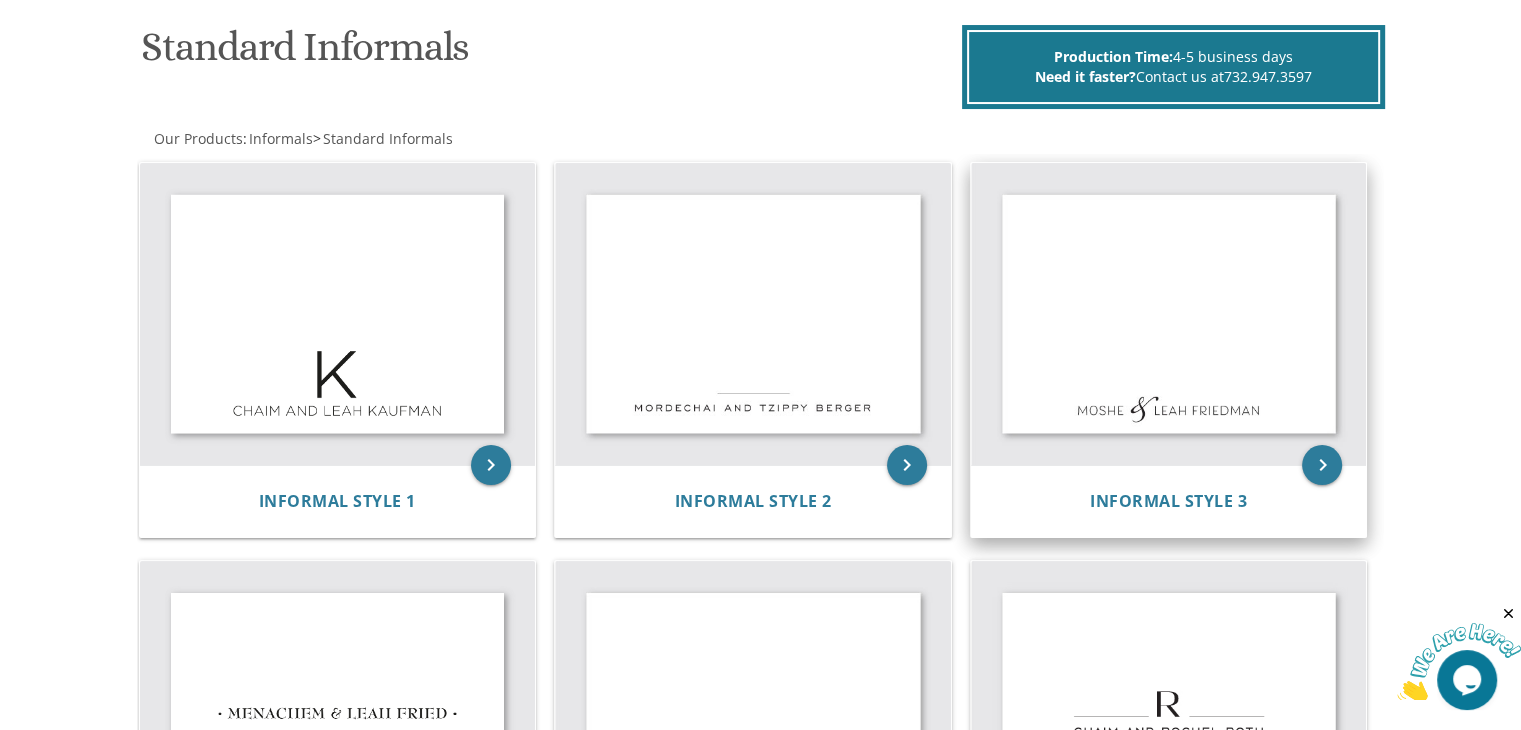 click at bounding box center [1169, 314] 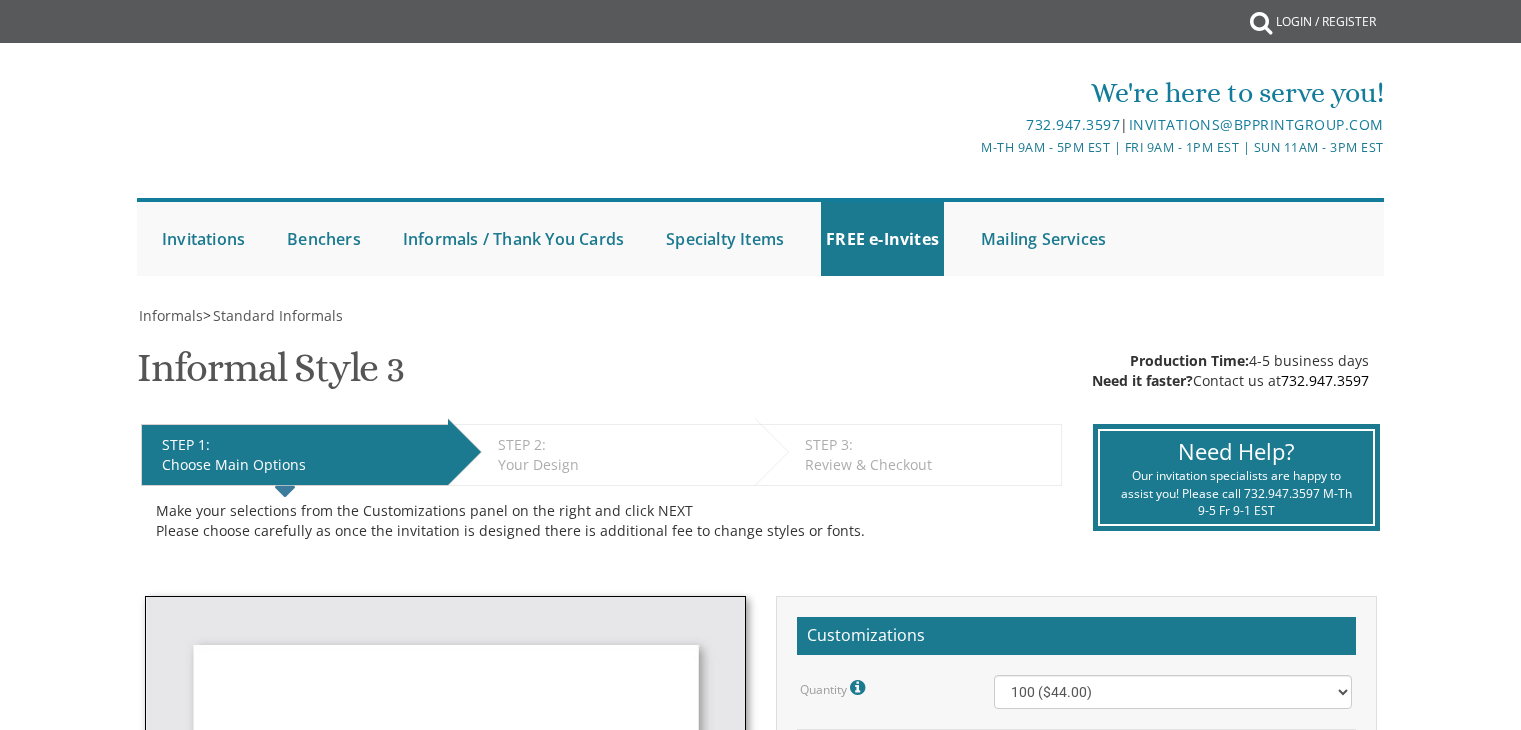 click on "Informals  >  Standard Informals
Informal Style 3  SKU: informal3 Production Time:  4-5 business days
Need it faster?  Contact us at  [PHONE]
STEP 1: EDIT
Choose Main Options
STEP 2: EDIT
Your Design
STEP 3: EDIT
Review & Checkout" at bounding box center (761, 1182) 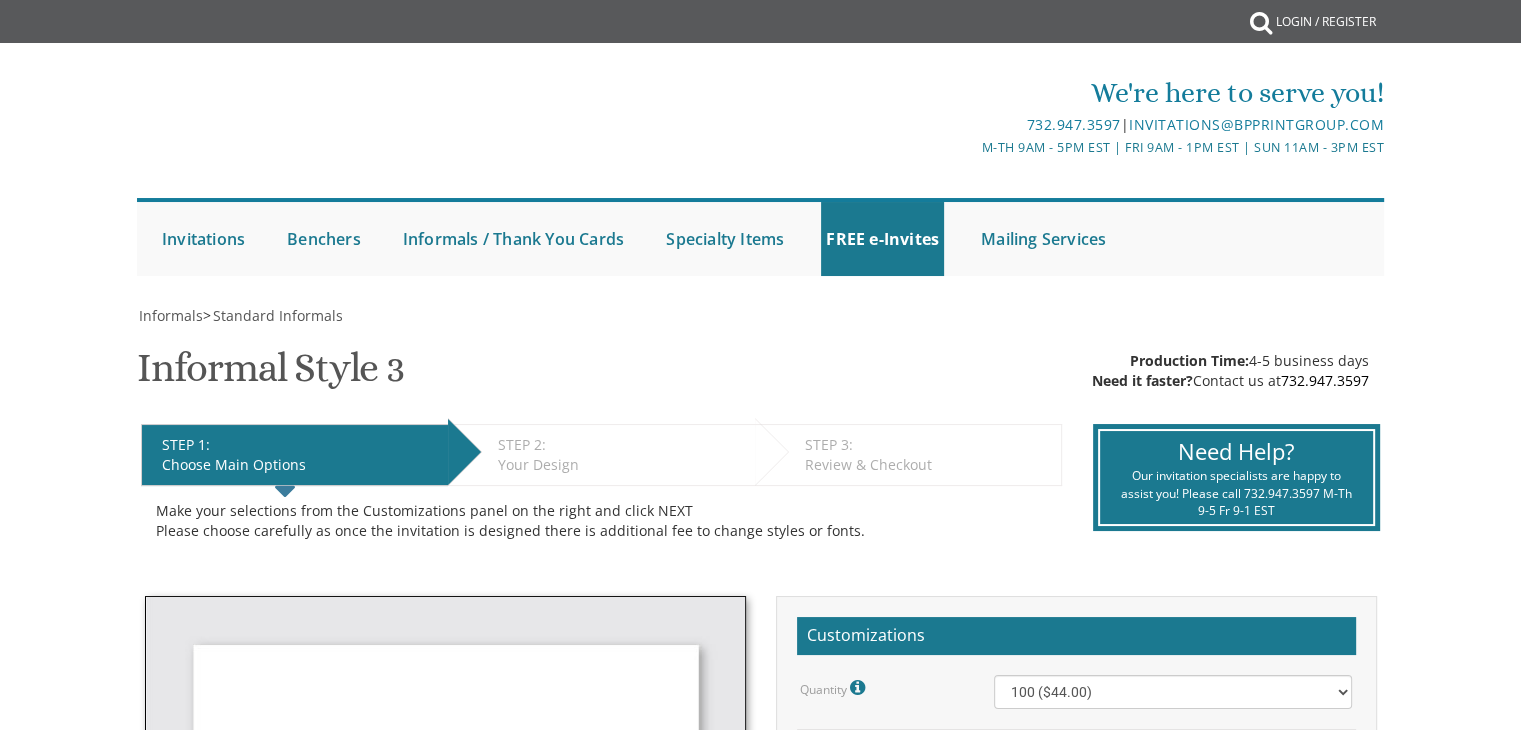 scroll, scrollTop: 0, scrollLeft: 0, axis: both 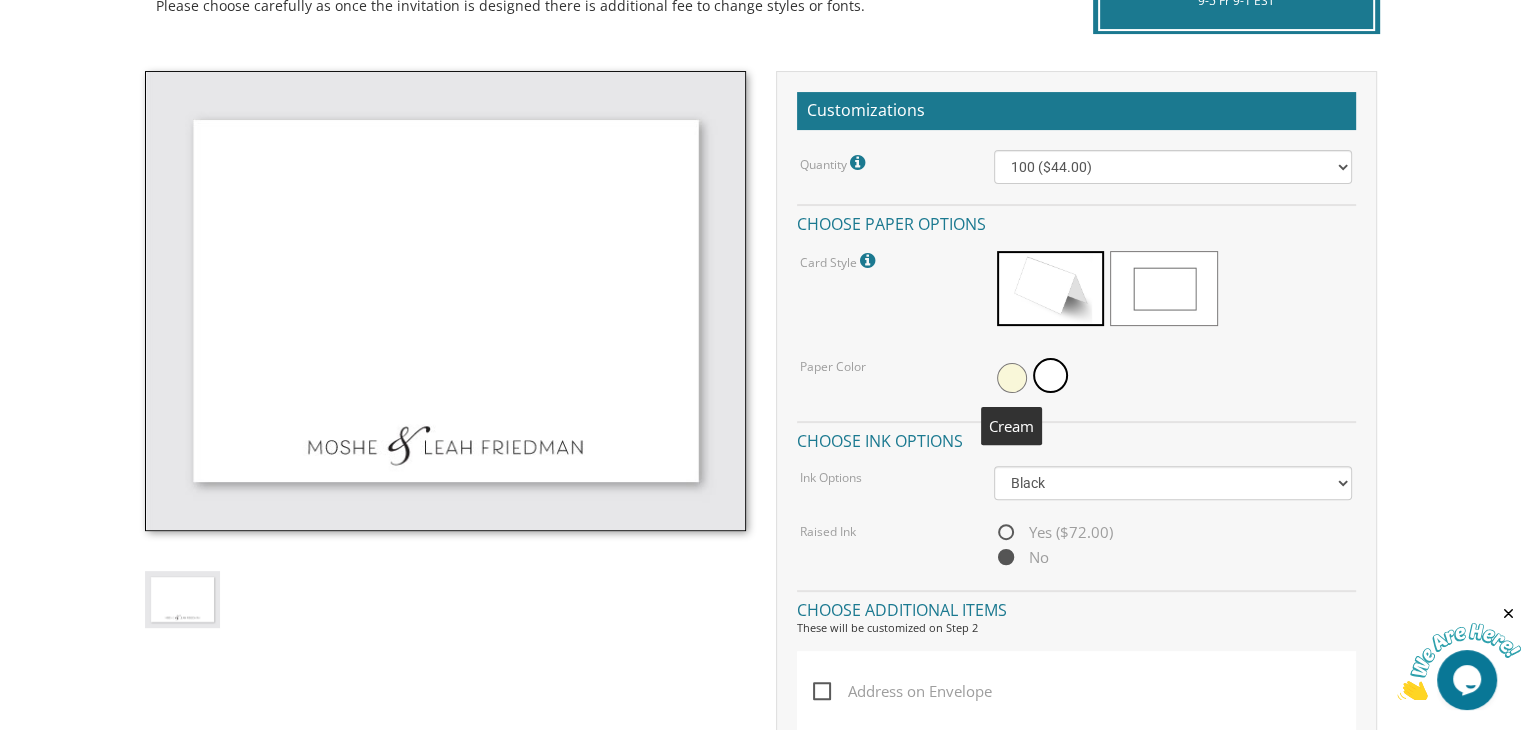 click at bounding box center [1012, 378] 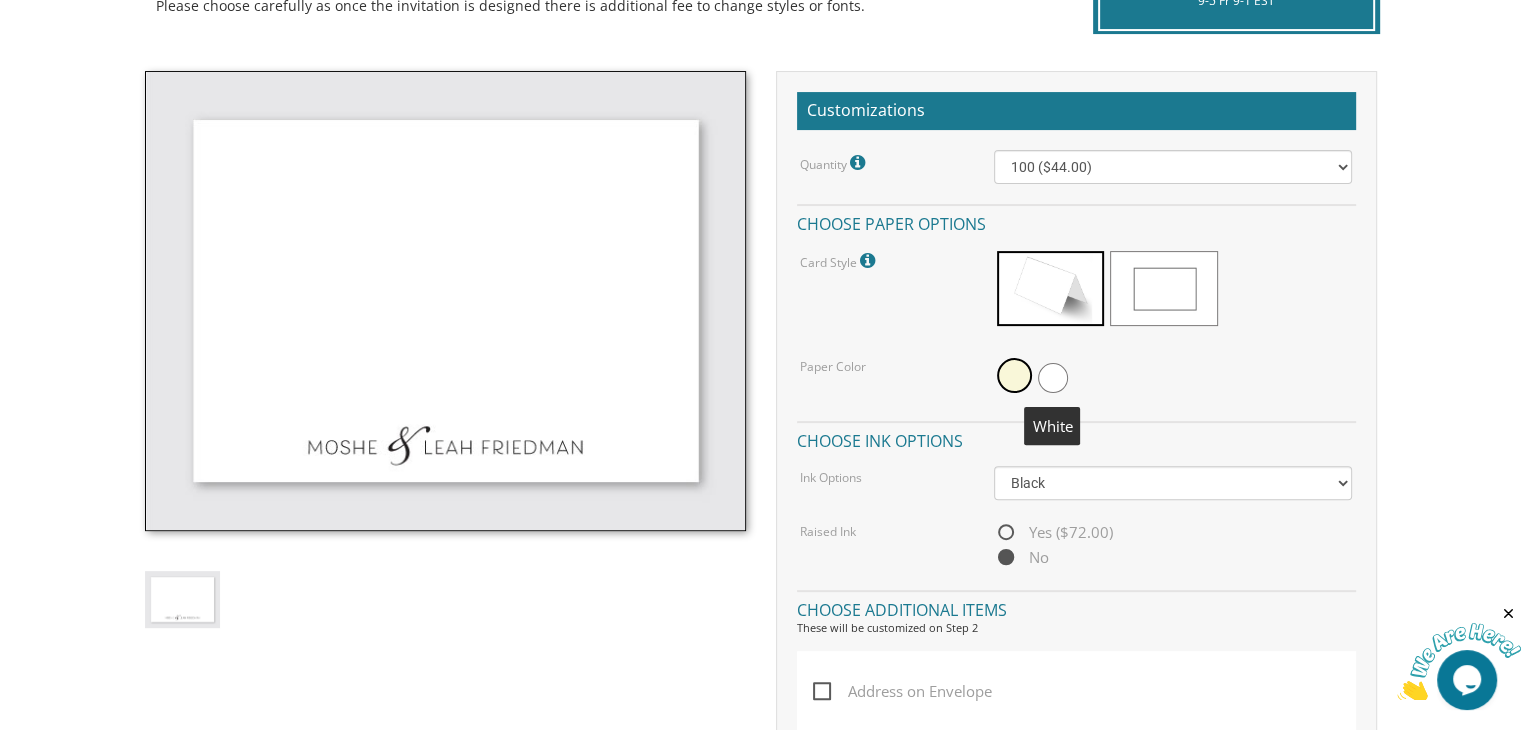 click at bounding box center (1053, 378) 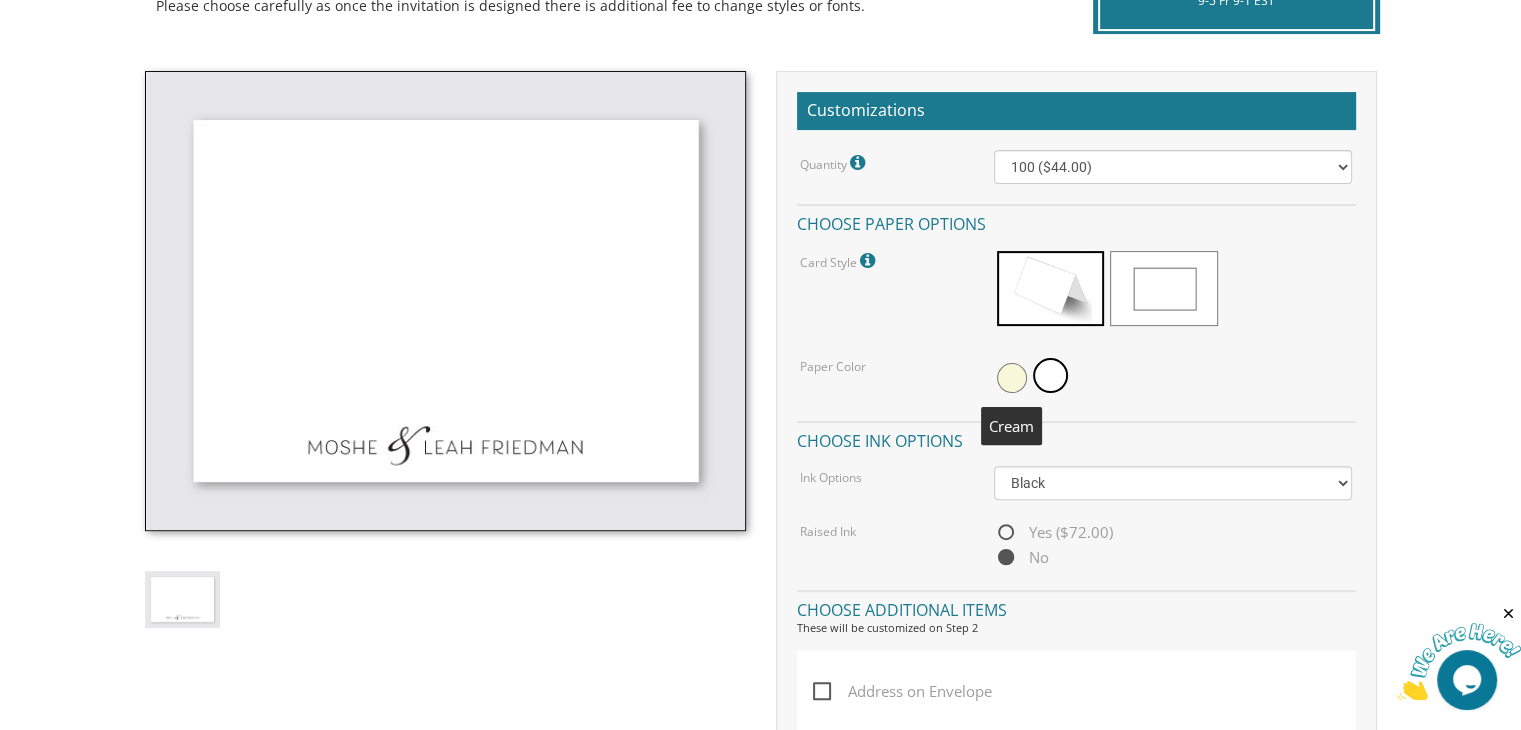 click at bounding box center (1012, 378) 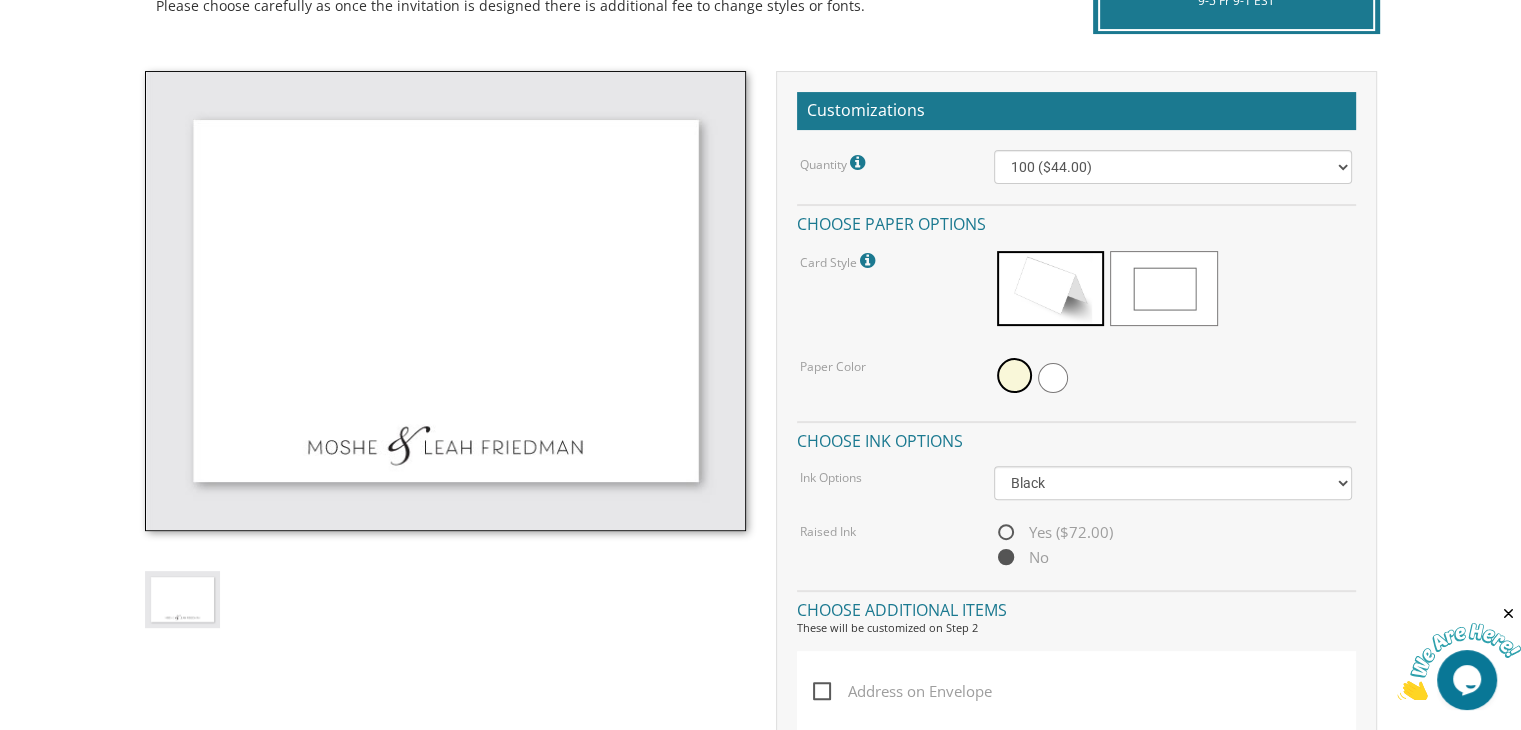 scroll, scrollTop: 675, scrollLeft: 0, axis: vertical 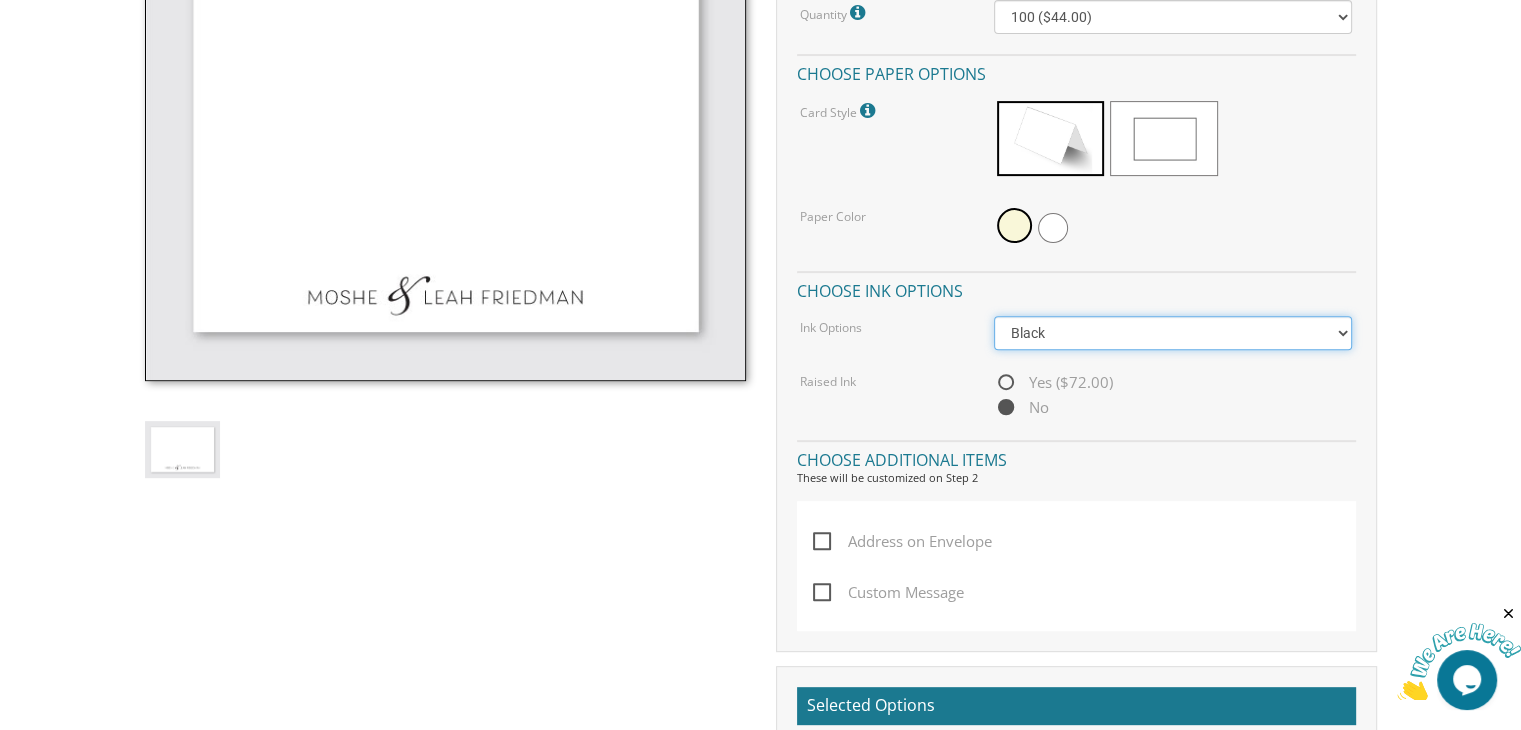 click on "Black Colored Ink ($32.00)" at bounding box center (1173, 333) 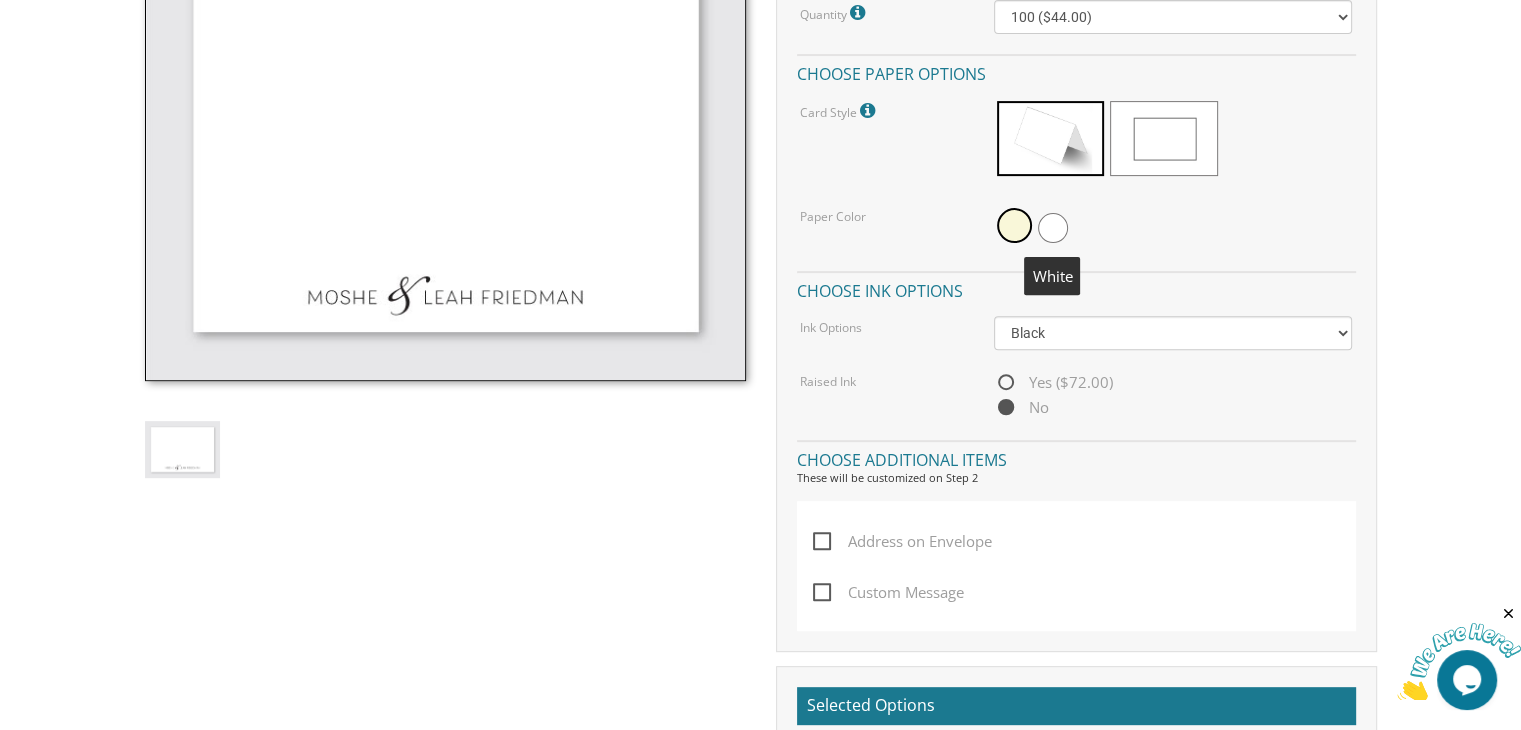 click at bounding box center (1053, 228) 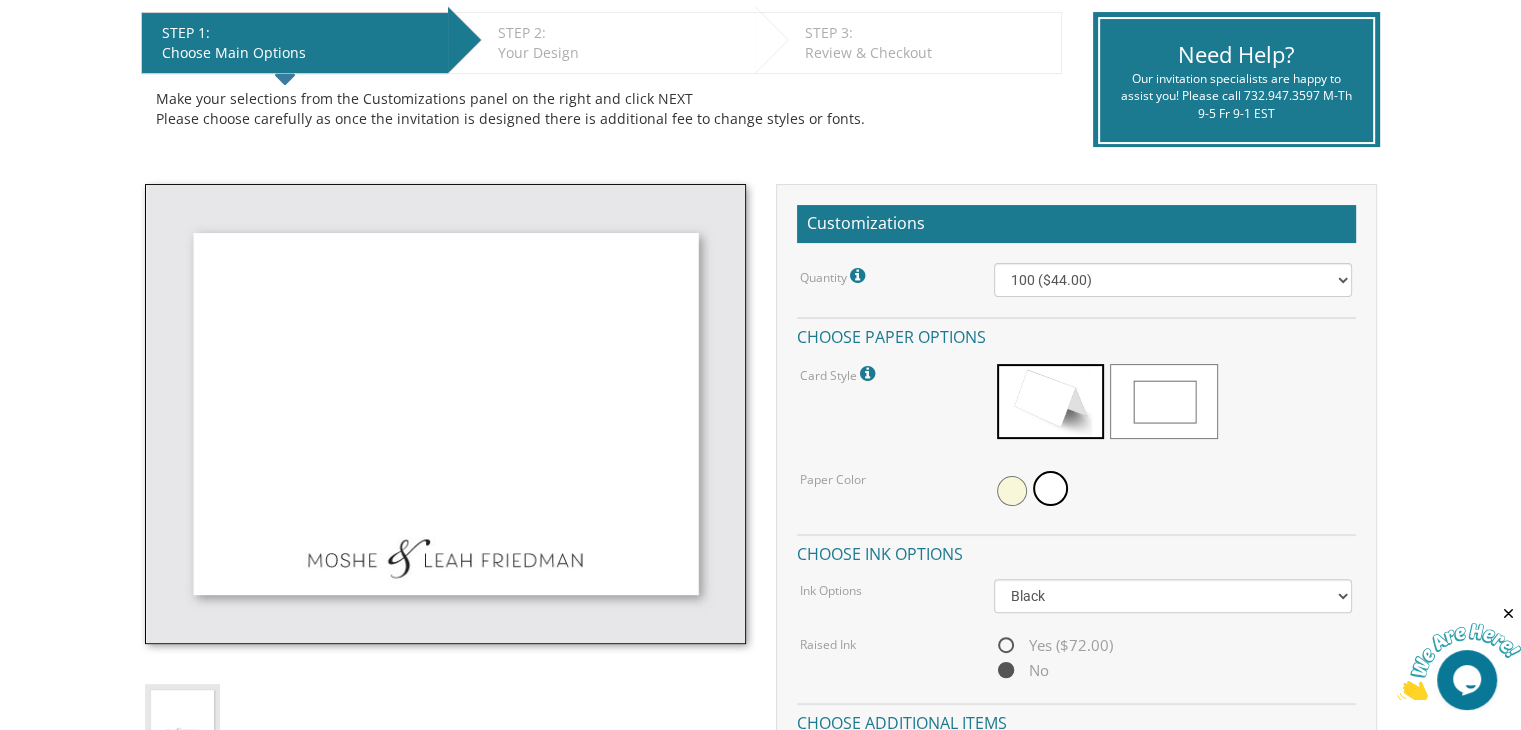 scroll, scrollTop: 415, scrollLeft: 0, axis: vertical 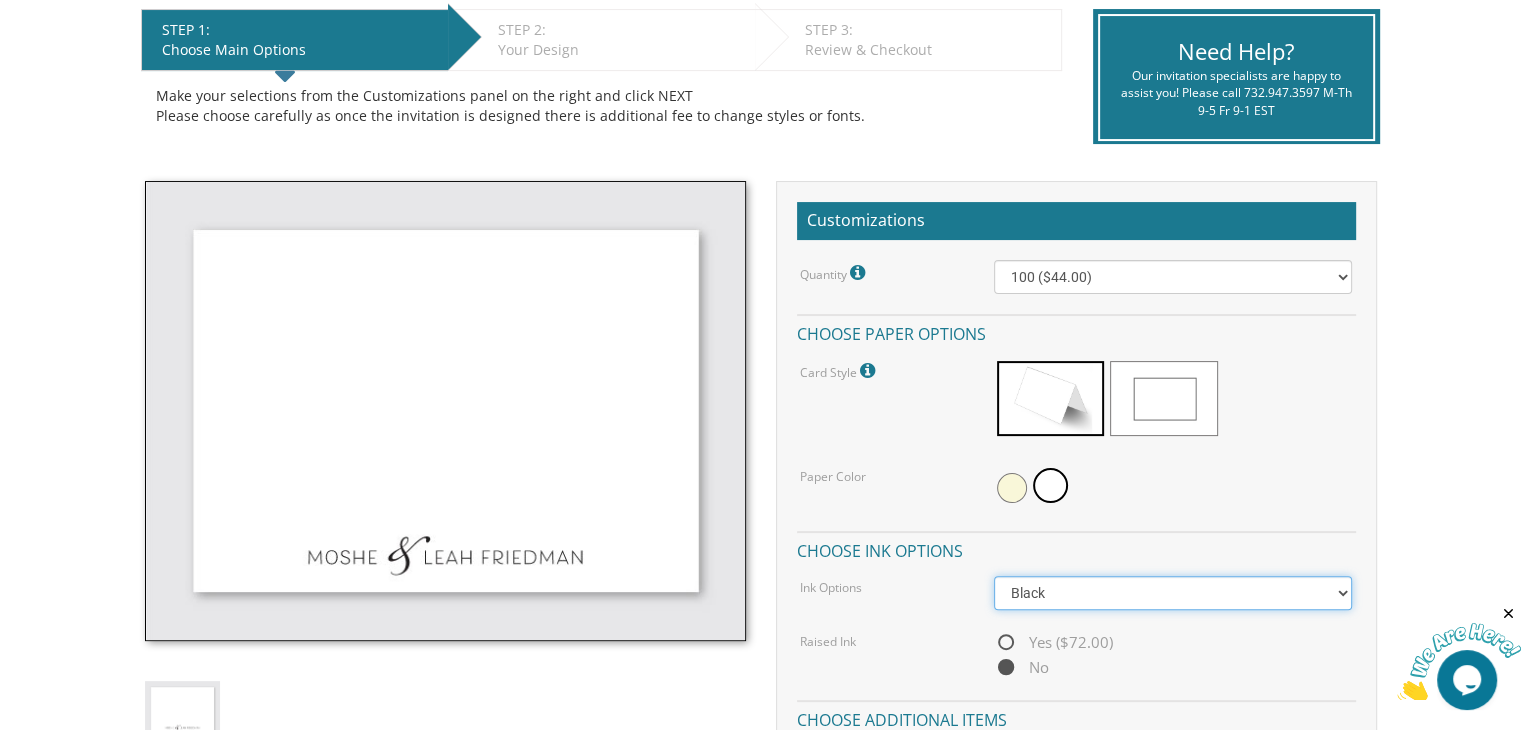 drag, startPoint x: 1533, startPoint y: 357, endPoint x: 1117, endPoint y: 582, distance: 472.94925 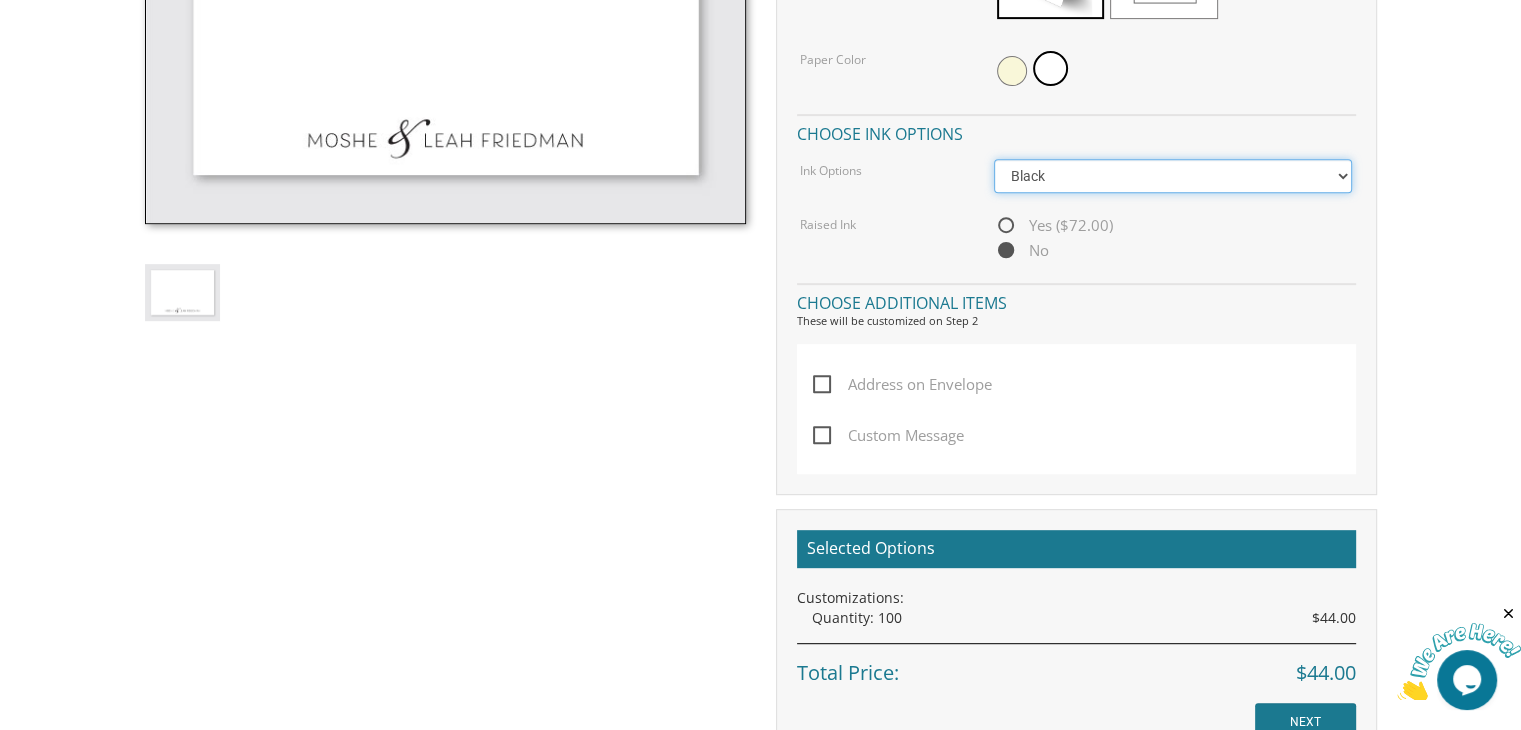 scroll, scrollTop: 835, scrollLeft: 0, axis: vertical 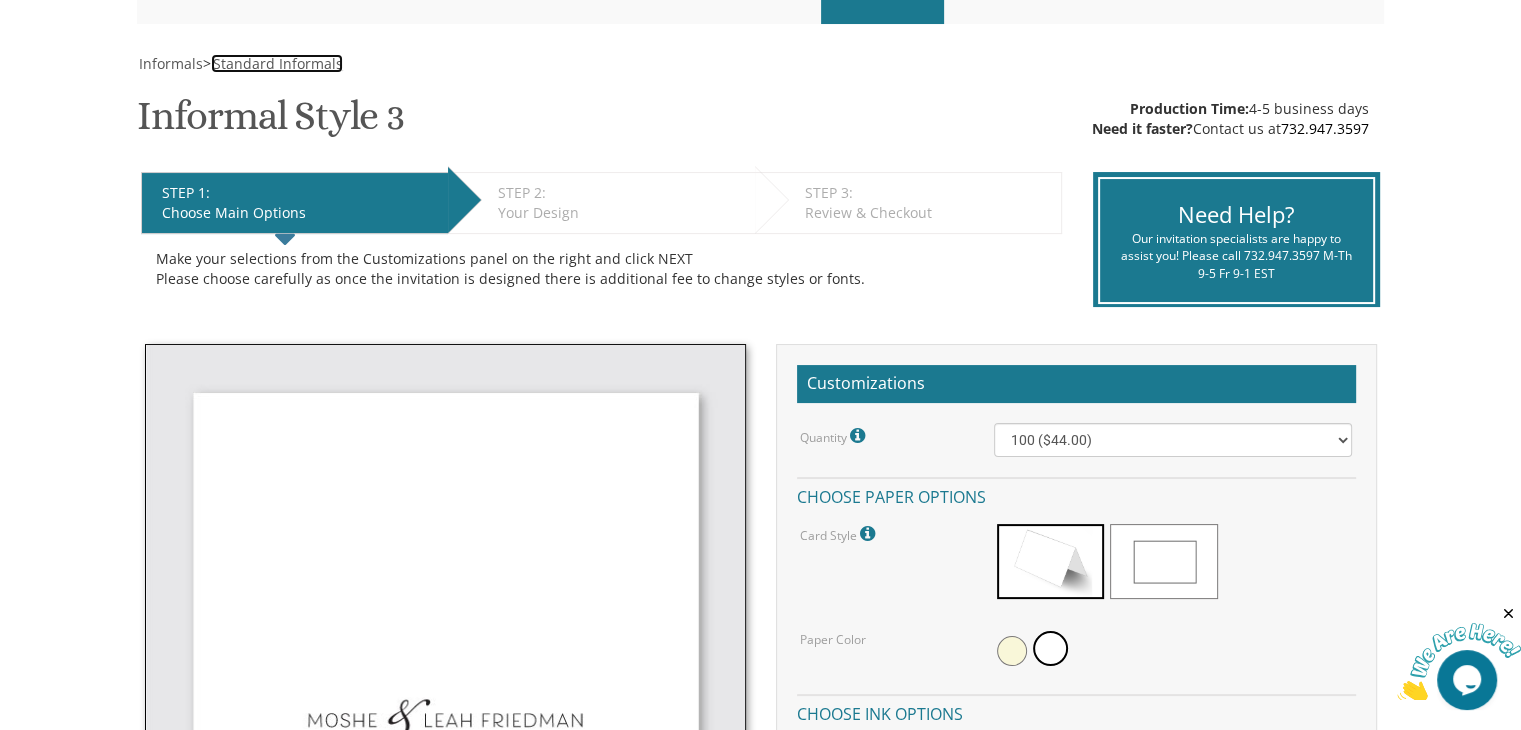 click on "Standard Informals" at bounding box center [278, 63] 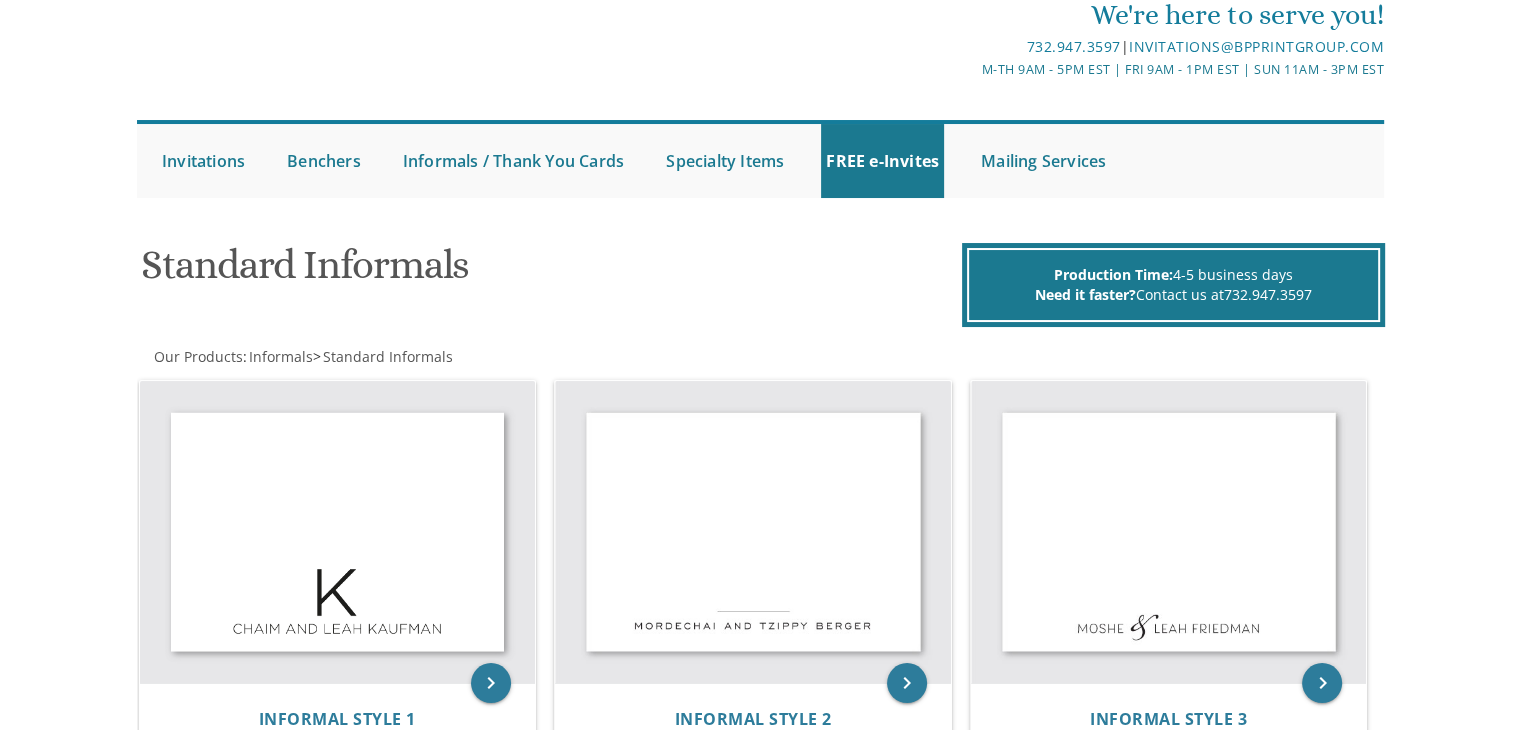 scroll, scrollTop: 0, scrollLeft: 0, axis: both 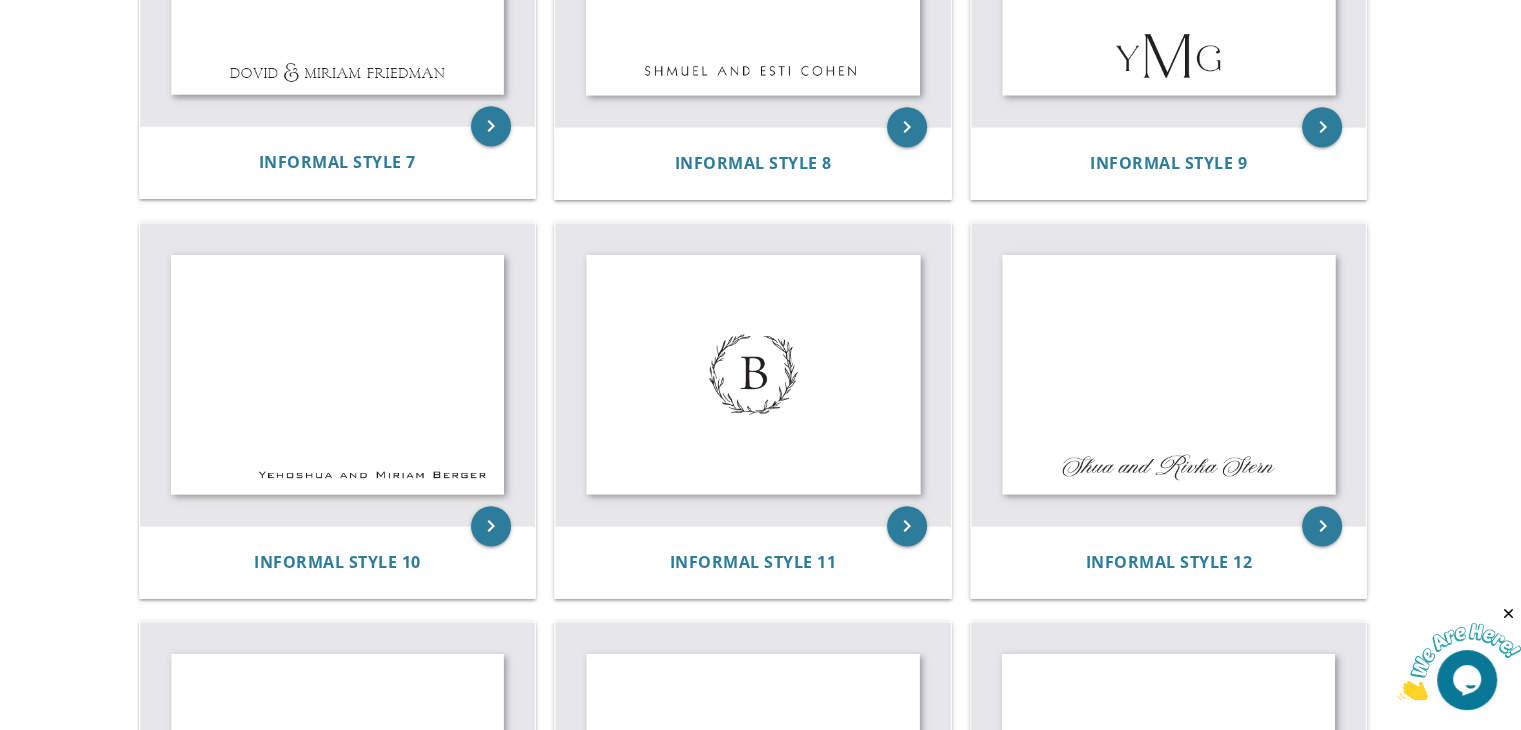 click on "My Cart
Total:
View Cart   Item(s)
Submit
My Cart
Total:
View Cart   Item(s)
Login / Register" at bounding box center [760, -1067] 